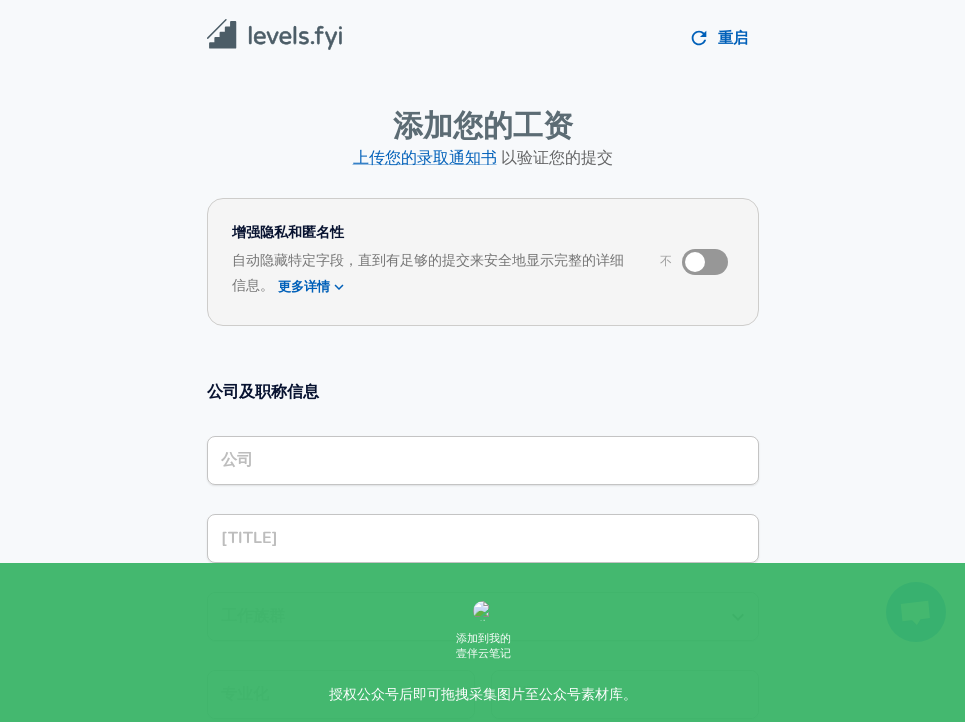 scroll, scrollTop: 0, scrollLeft: 0, axis: both 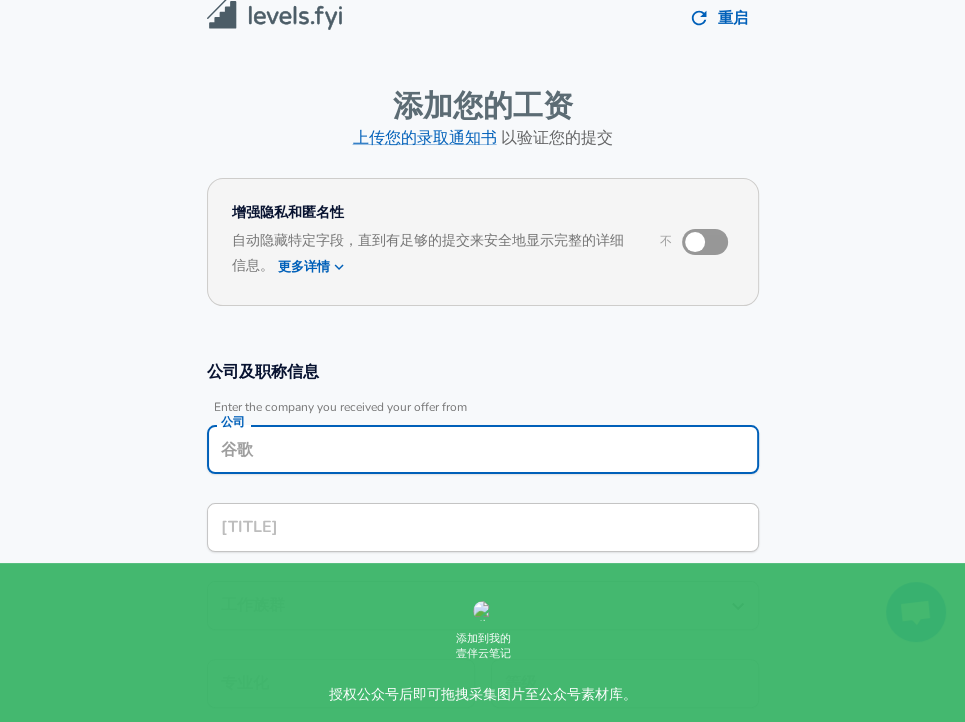 click on "公司" at bounding box center (483, 449) 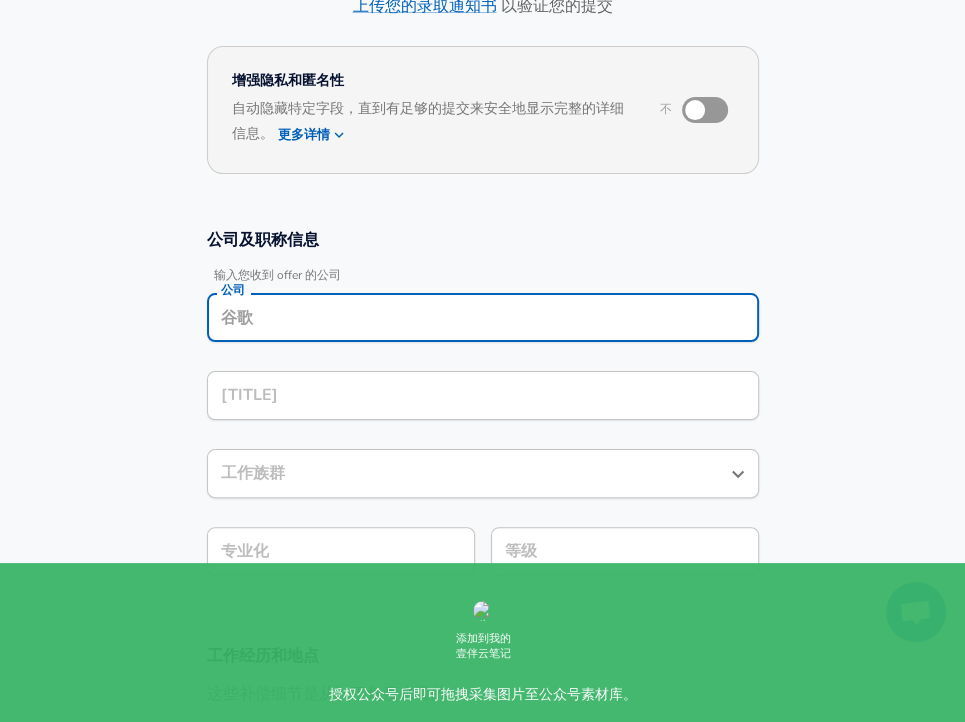 scroll, scrollTop: 220, scrollLeft: 0, axis: vertical 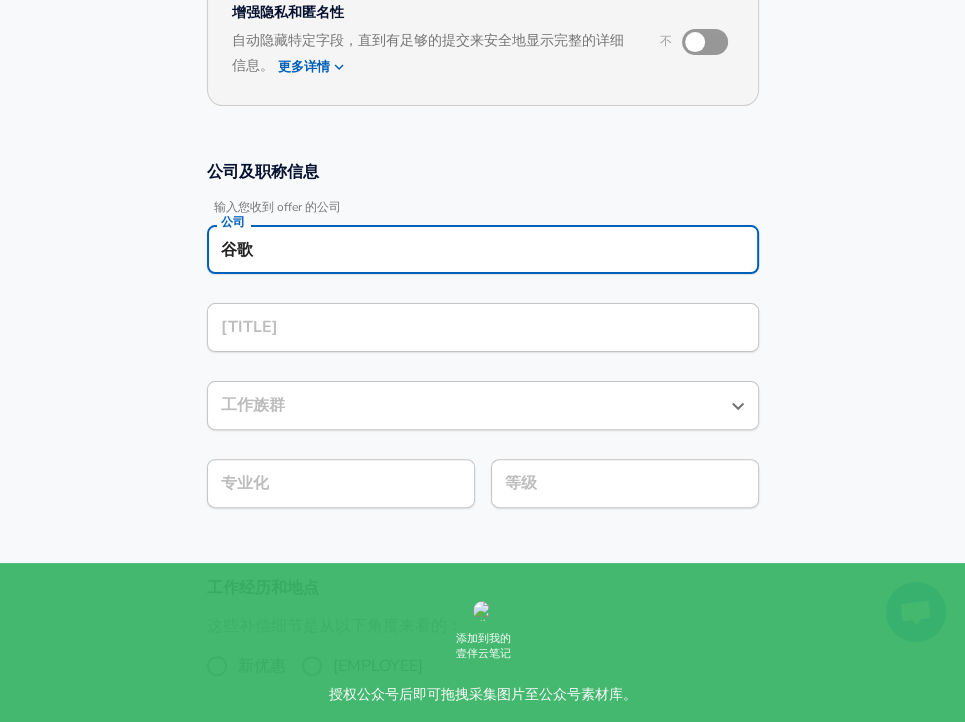 type on "谷歌" 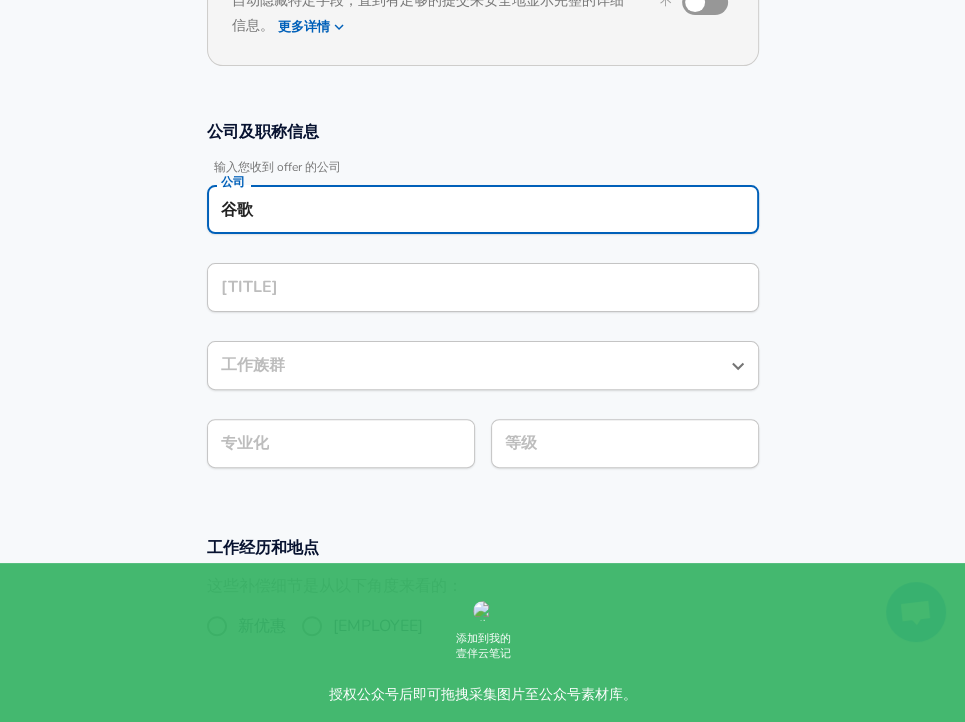 click on "[TITLE]" at bounding box center [483, 287] 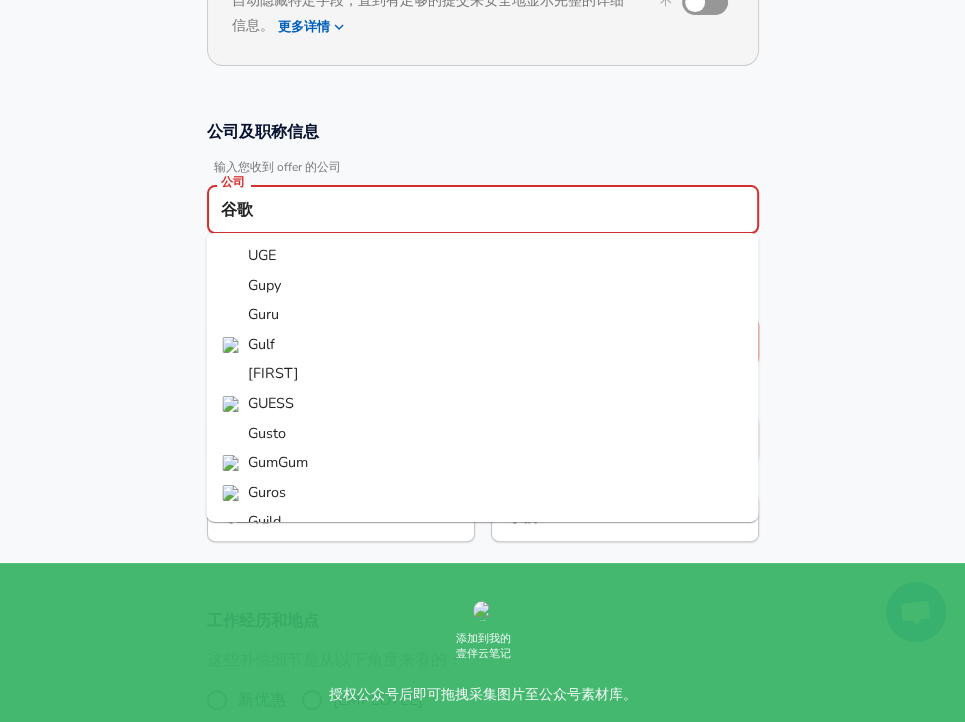 drag, startPoint x: 302, startPoint y: 214, endPoint x: 204, endPoint y: 197, distance: 99.46356 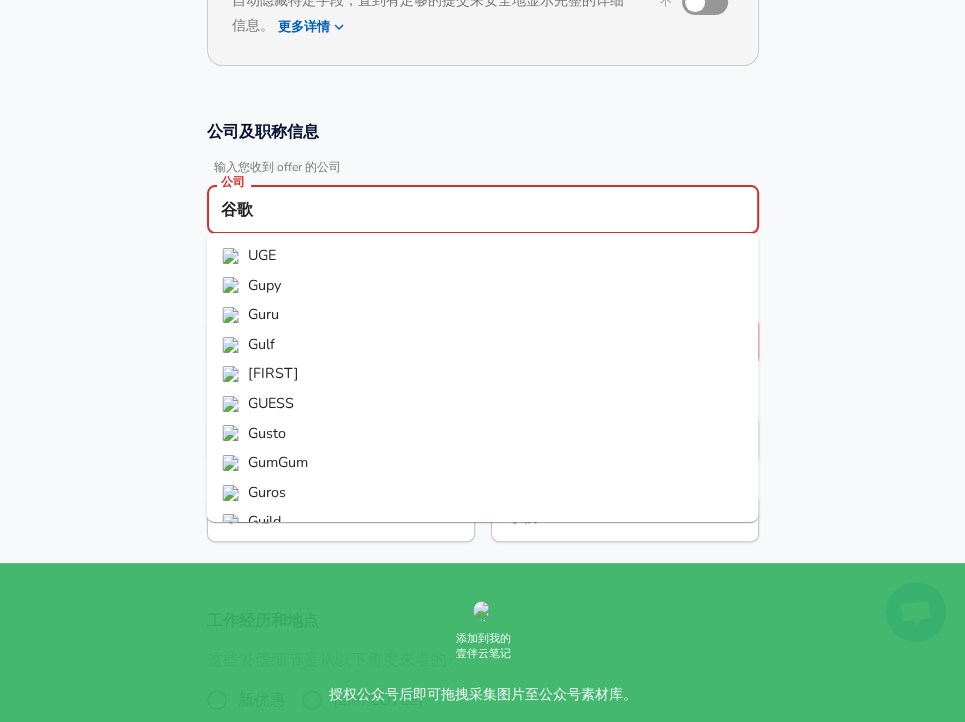 click on "公司及职称信息   输入您收到 offer 的公司 公司 谷歌 公司 必须至少包含 2 个有效字符 UGE Gupy Guru Gulf Gage GUESS Gusto GumGum Guros Guild guge   选择与您的正式职称最接近的职称。该职称应与您的录取通知书上的职称相似。 标题 标题 Title is required 工作族群 工作族群 专业化 专业化 等级 等级" at bounding box center (483, 337) 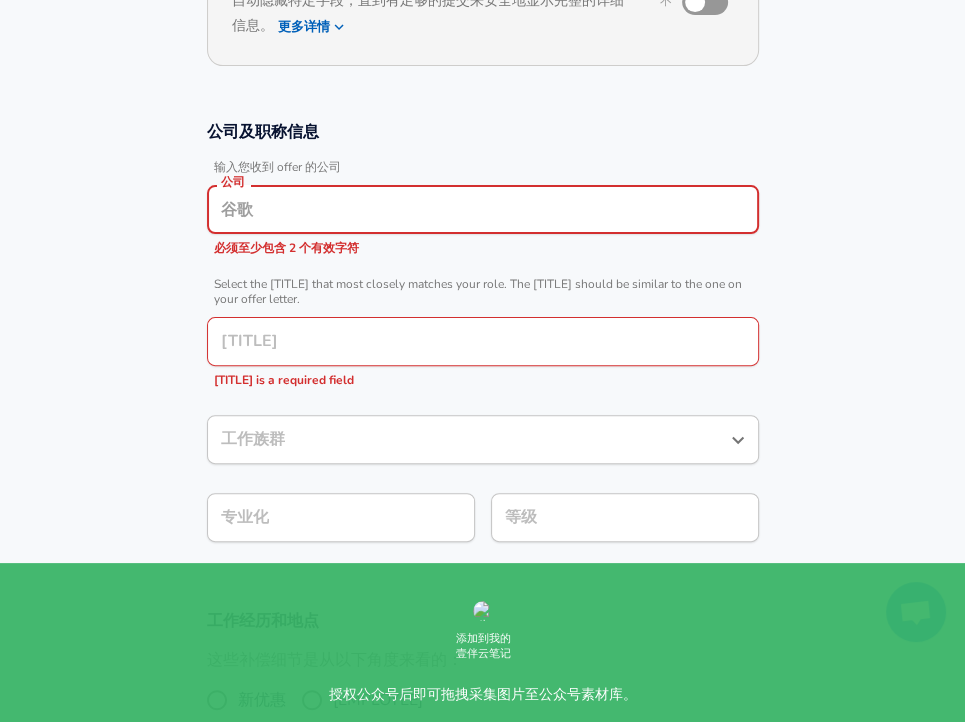 click on "公司" at bounding box center (483, 209) 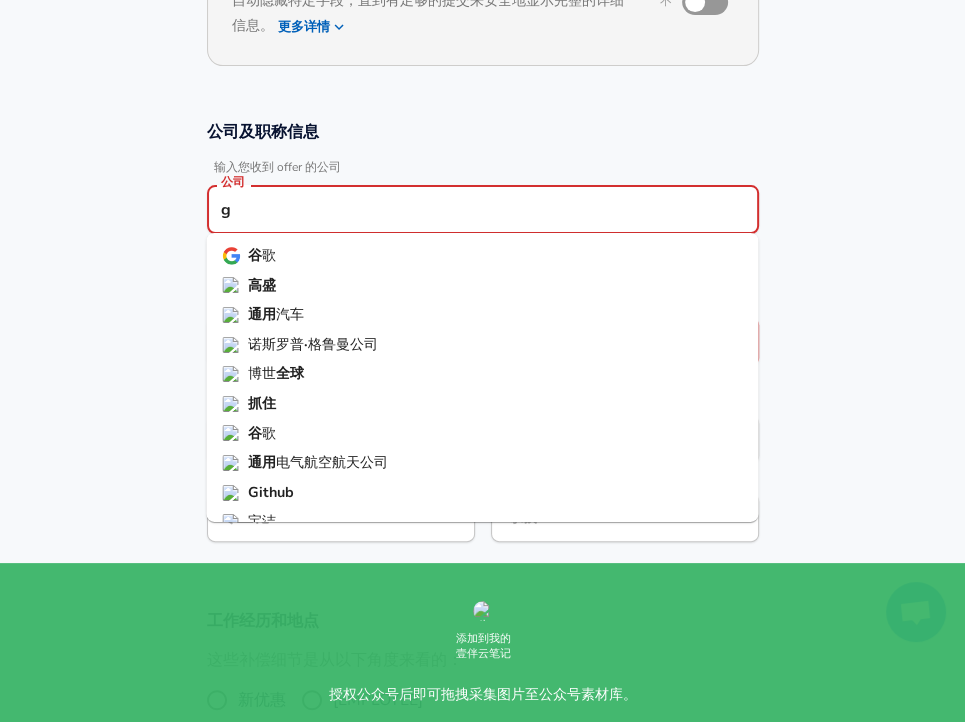 type on "g" 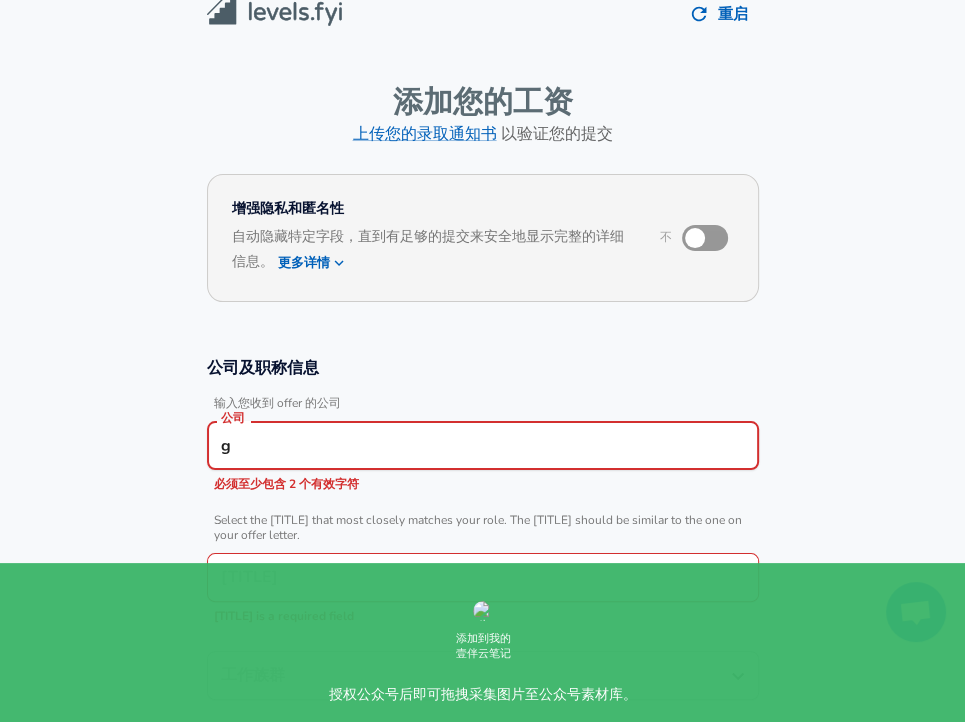 scroll, scrollTop: 0, scrollLeft: 0, axis: both 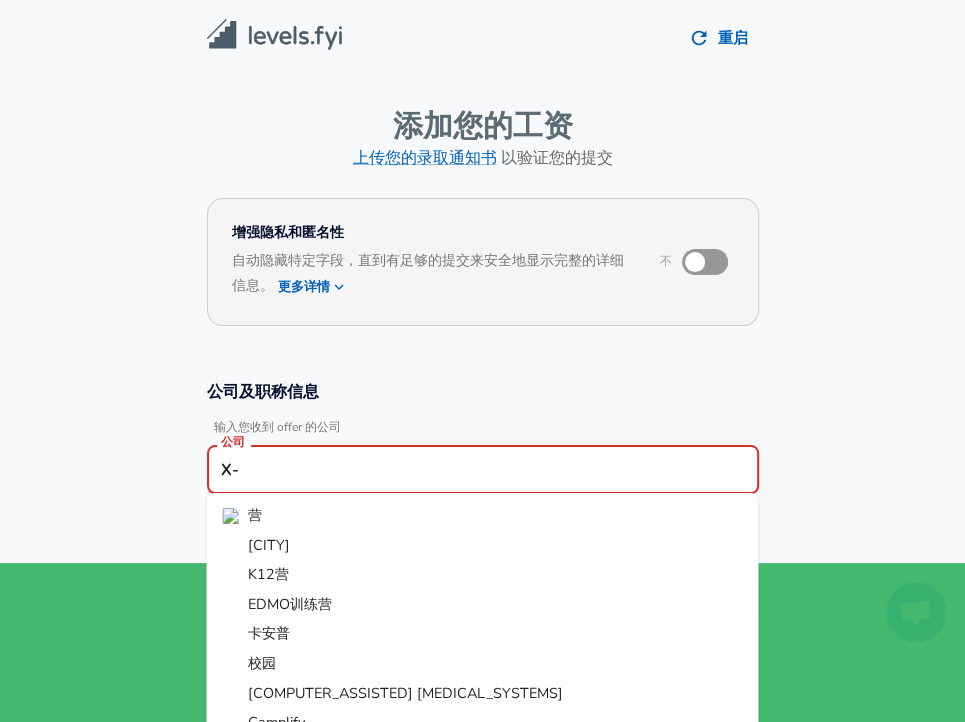 type on "X" 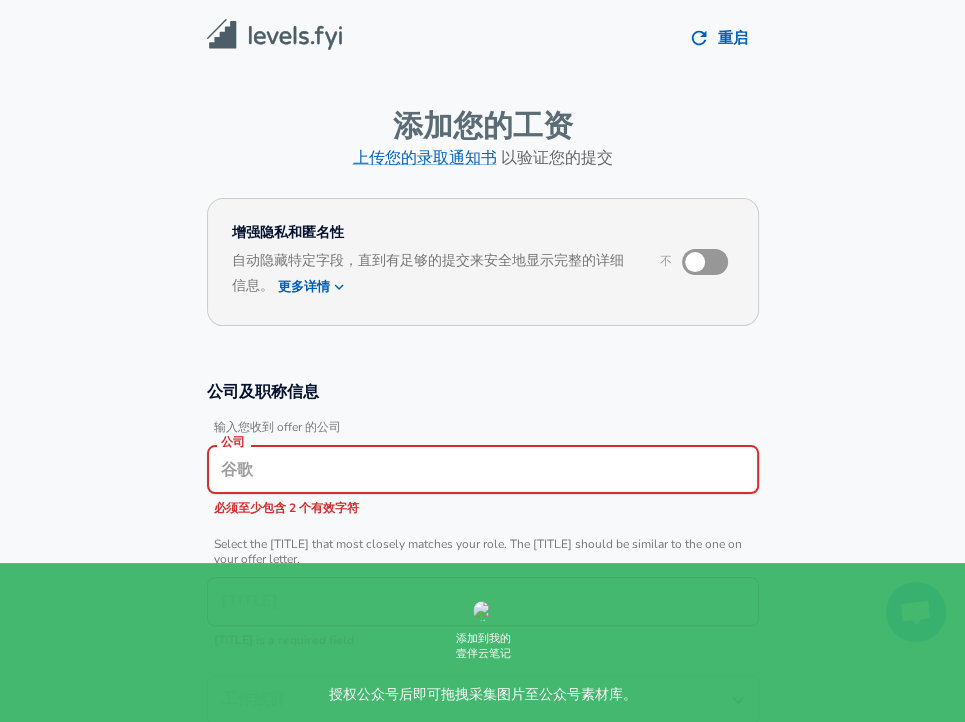 click on "公司" at bounding box center [483, 469] 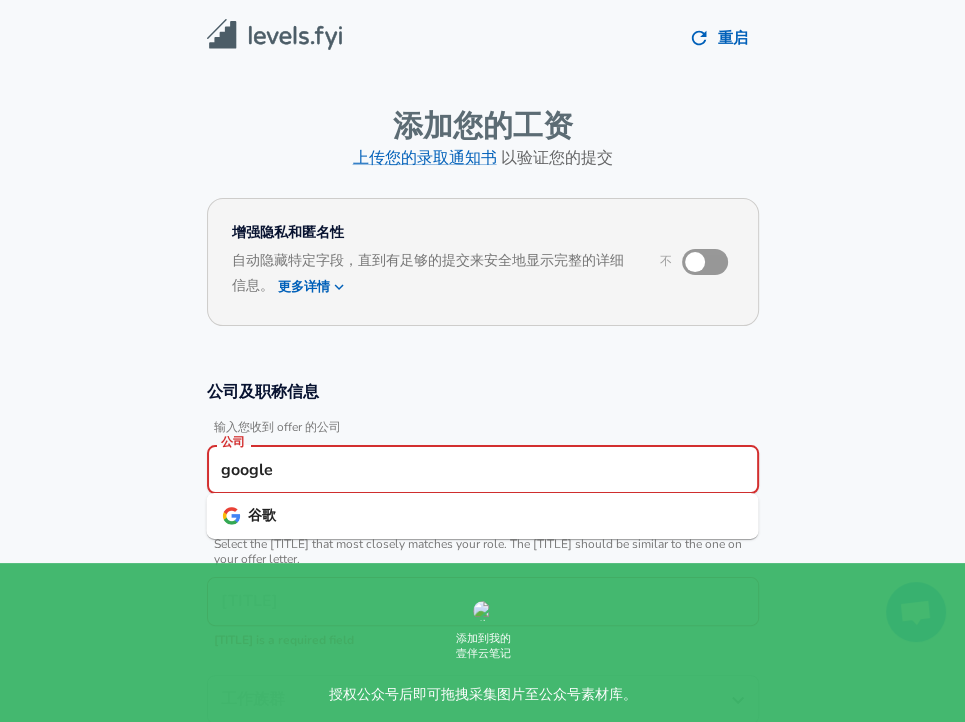 click on "谷歌" at bounding box center (482, 516) 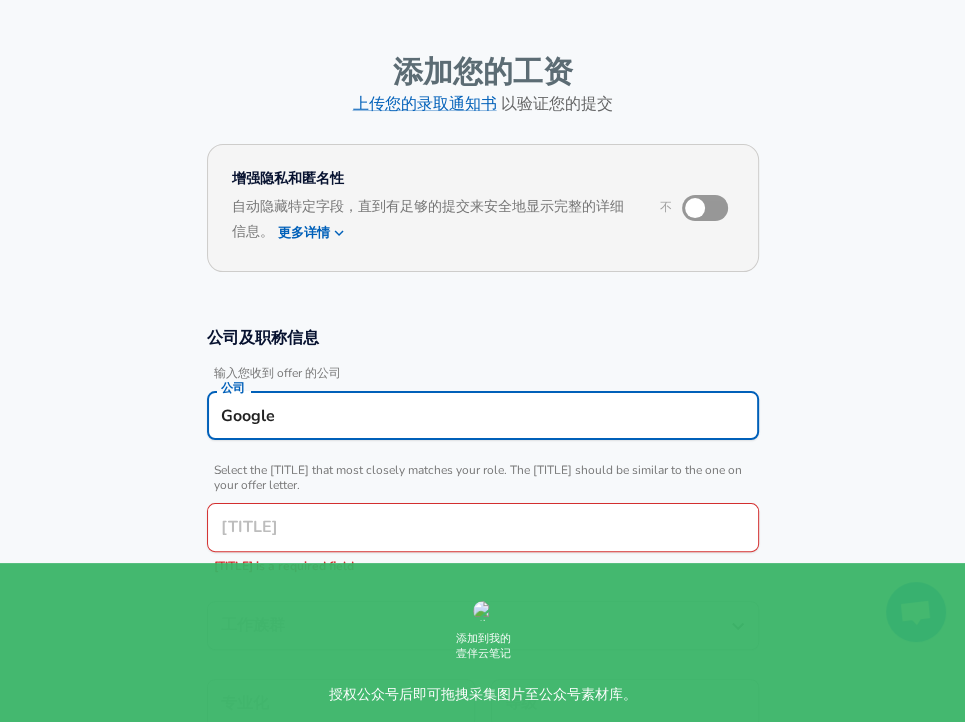 scroll, scrollTop: 100, scrollLeft: 0, axis: vertical 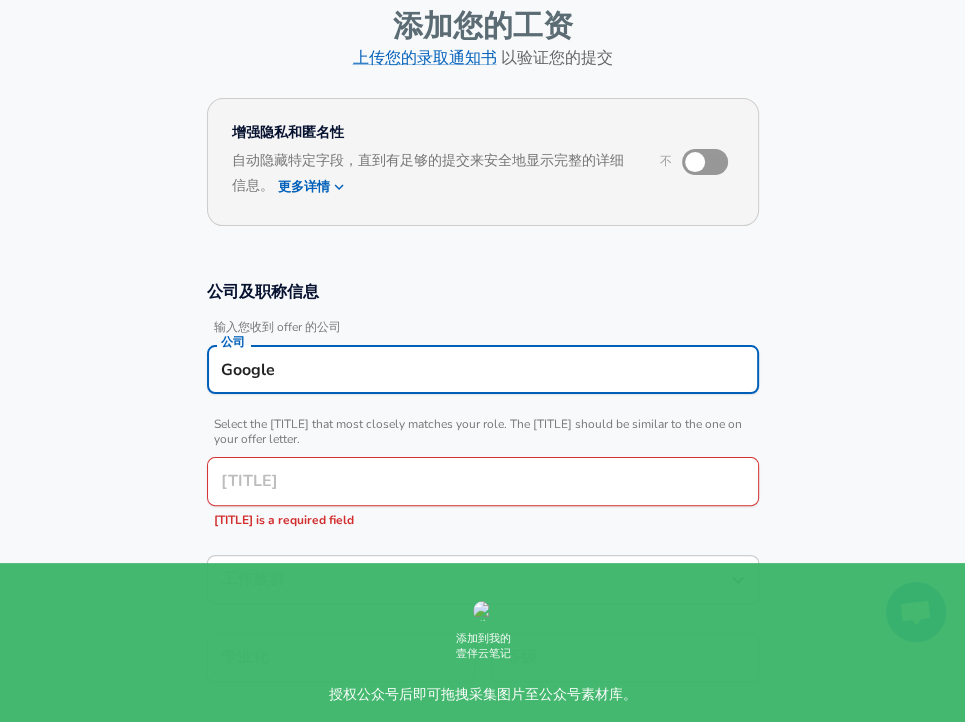 type on "Google" 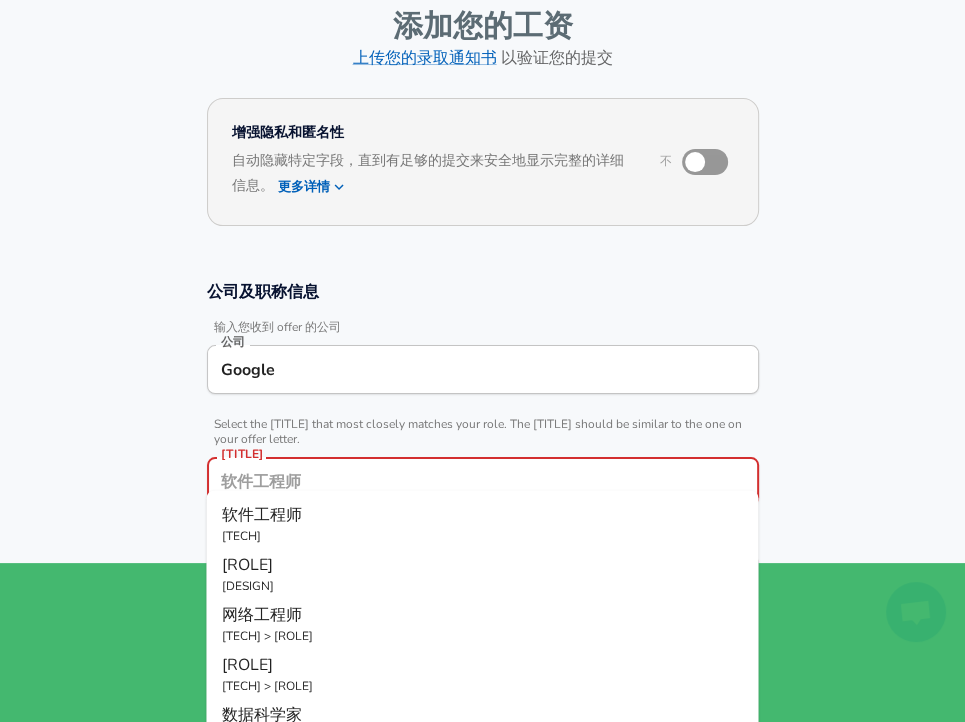 click on "[ROLE]" at bounding box center [482, 564] 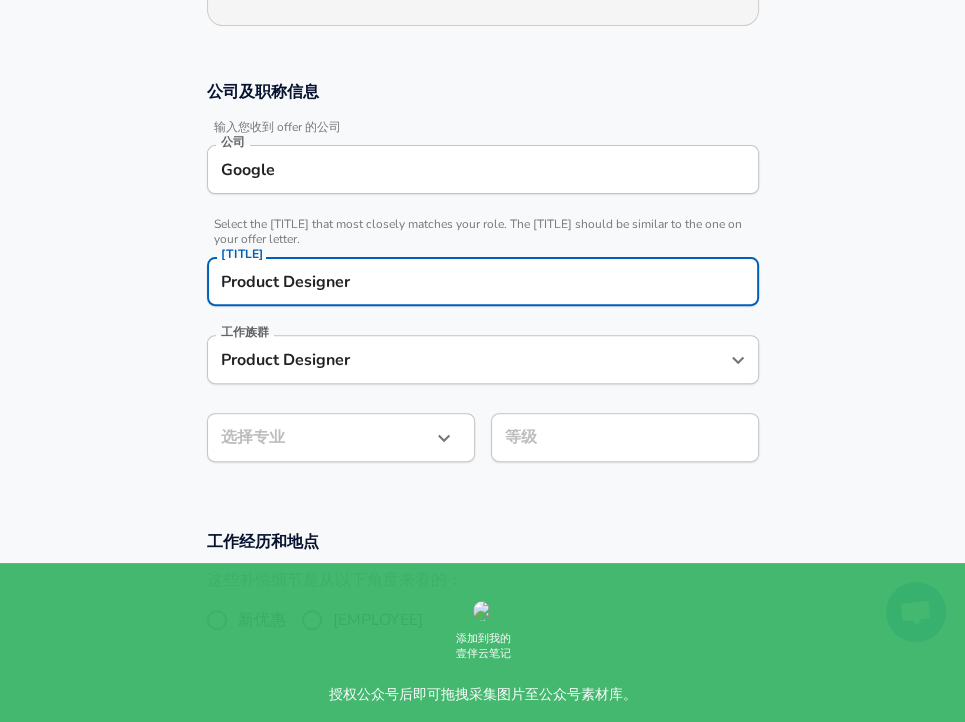 click on "重启 添加您的工资 上传您的录取通知书   以验证您的提交 增强隐私和匿名性 不 自动隐藏特定字段，直到有足够的提交来安全地显示完整的详细信息。   更多详情 根据您的提交和我们已经收集的数据点，如果没有足够的数据点来保持足够的匿名性，我们将自动隐藏和匿名化特定字段。 公司及职称信息   输入您收到 offer 的公司 公司 Google 公司   选择与您的正式职称最接近的职称。该职称应与您的录取通知书上的职称相似。 标题 Product Designer 标题 工作族群 Product Designer 工作族群 选择专业 ​ 选择专业 等级 等级 工作经历和地点 这些补偿细节是从以下角度来看的： 新优惠 员工 提交薪资 继续即表示您同意 Levels.fyi 的 使用条款 和 隐私政策 。       帮助人们建立更好的职业生涯 © 2017 -  2025 Levels.fyi - 匿名添加您的薪酬
原文 请对此翻译评分 清除并重新启动？ 是的" at bounding box center [482, 61] 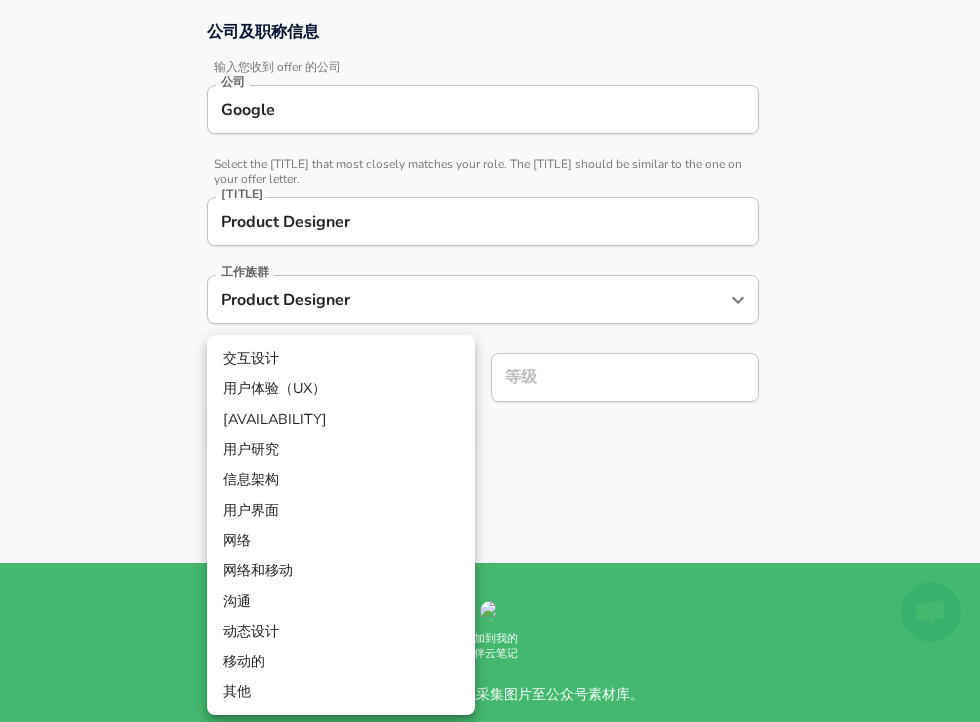click on "用户体验（UX）" at bounding box center (274, 388) 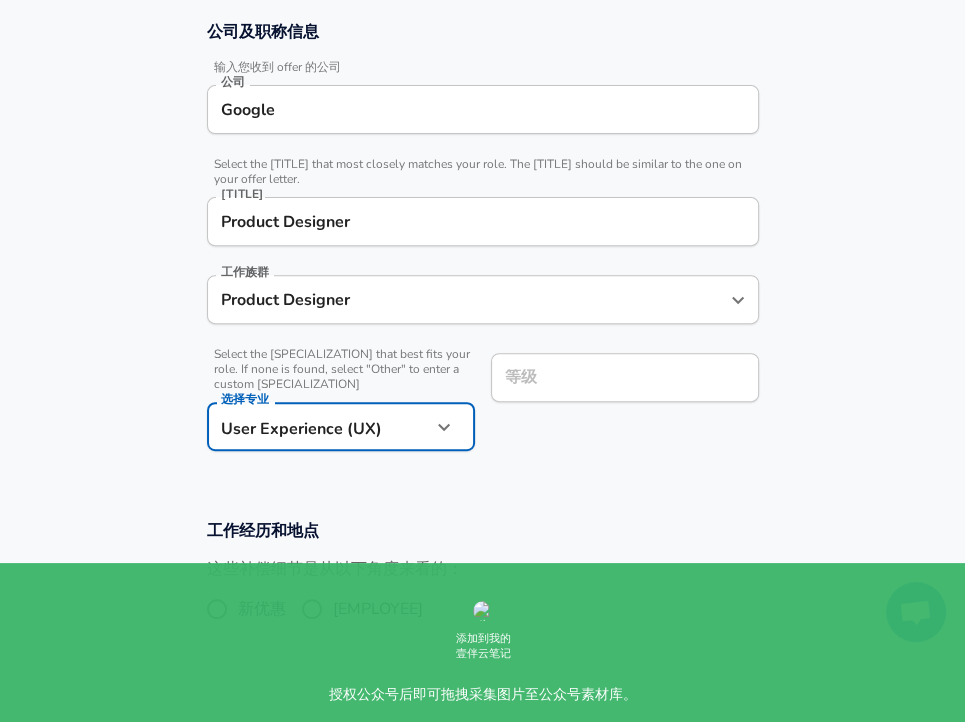 click on "等级" at bounding box center (625, 377) 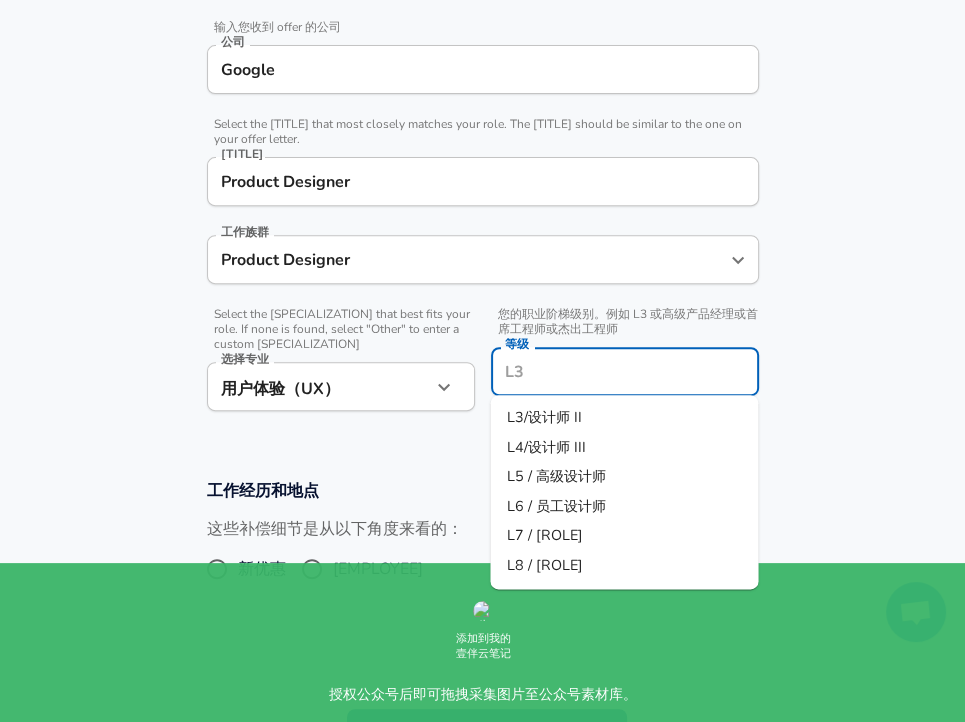 click on "L3/设计师 II" at bounding box center (543, 417) 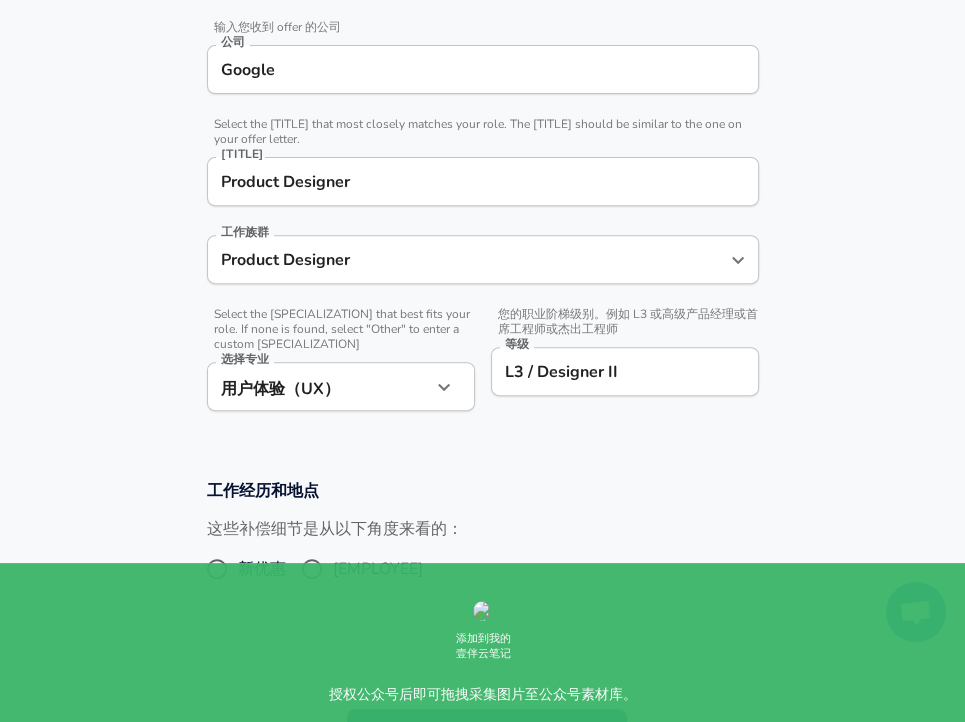 click on "工作经历和地点 这些补偿细节是从以下角度来看的： 新优惠 员工" at bounding box center (482, 544) 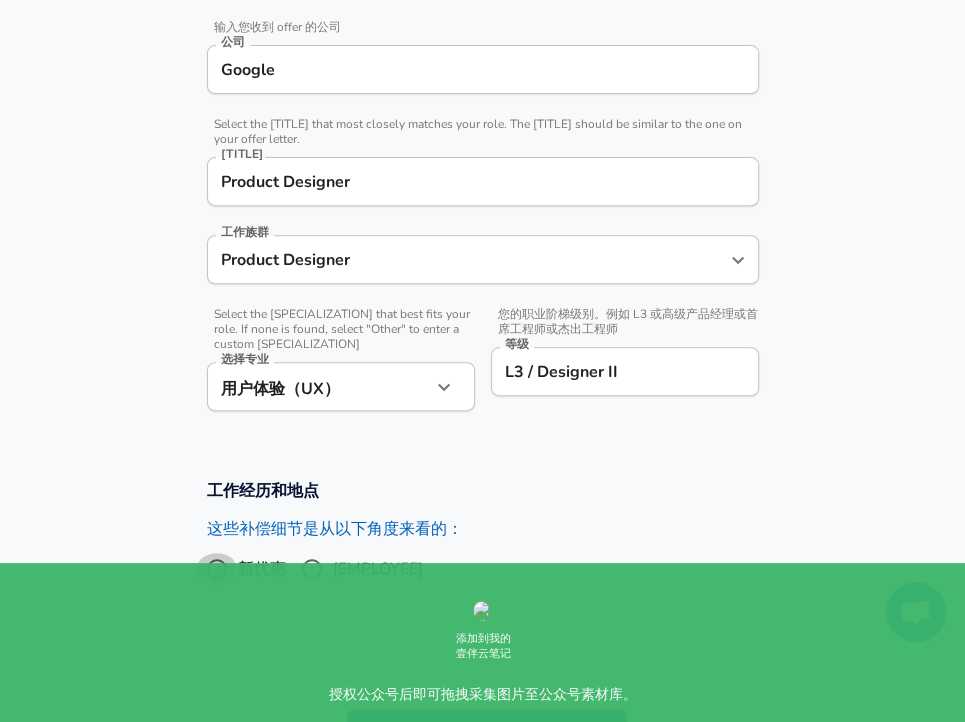 click on "新优惠" at bounding box center (217, 569) 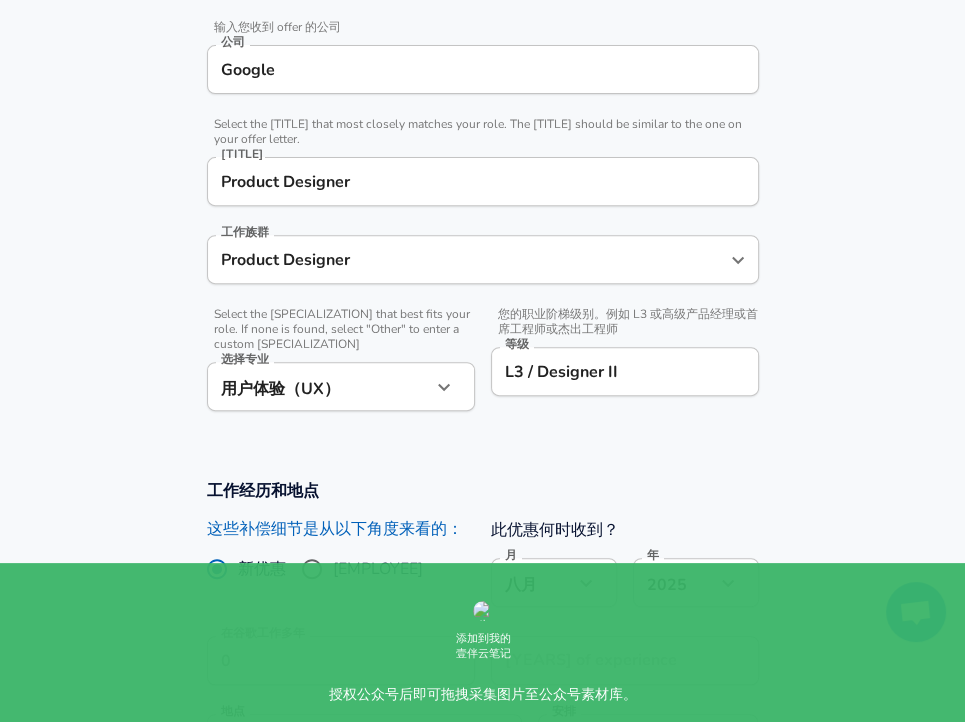 click on "[EMPLOYEE]" at bounding box center [312, 569] 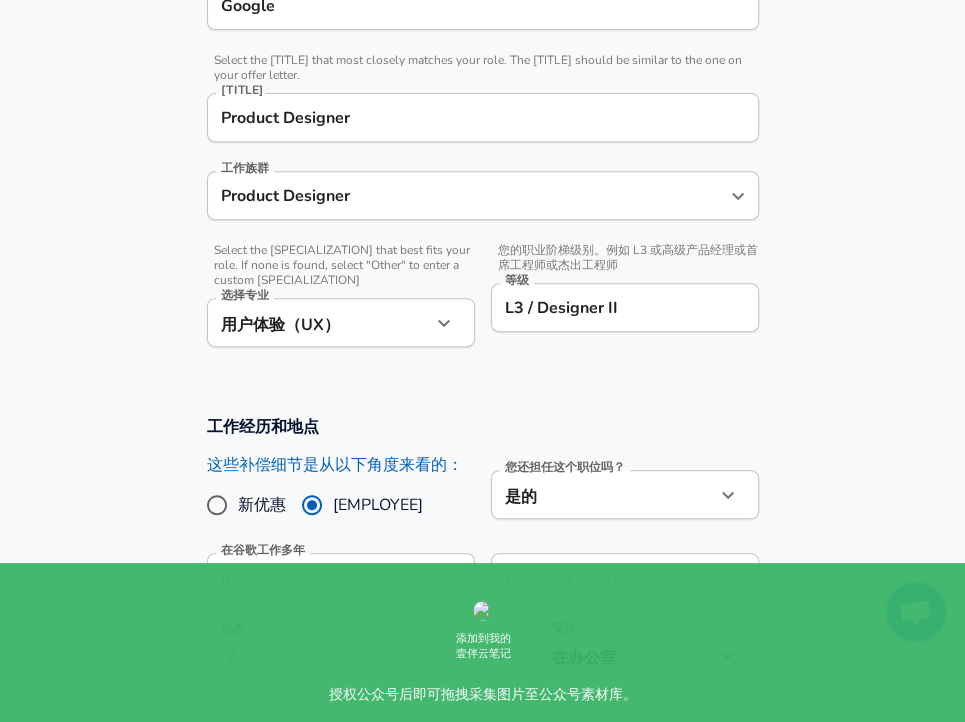 scroll, scrollTop: 500, scrollLeft: 0, axis: vertical 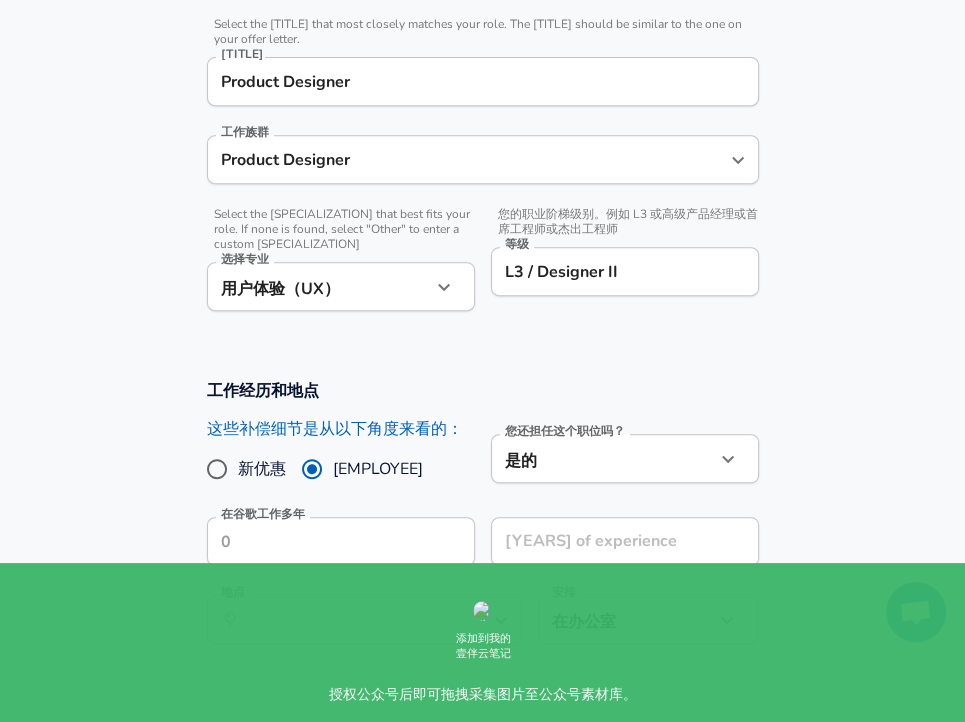 click on "在谷歌工作多年 在谷歌工作多年" at bounding box center [341, 544] 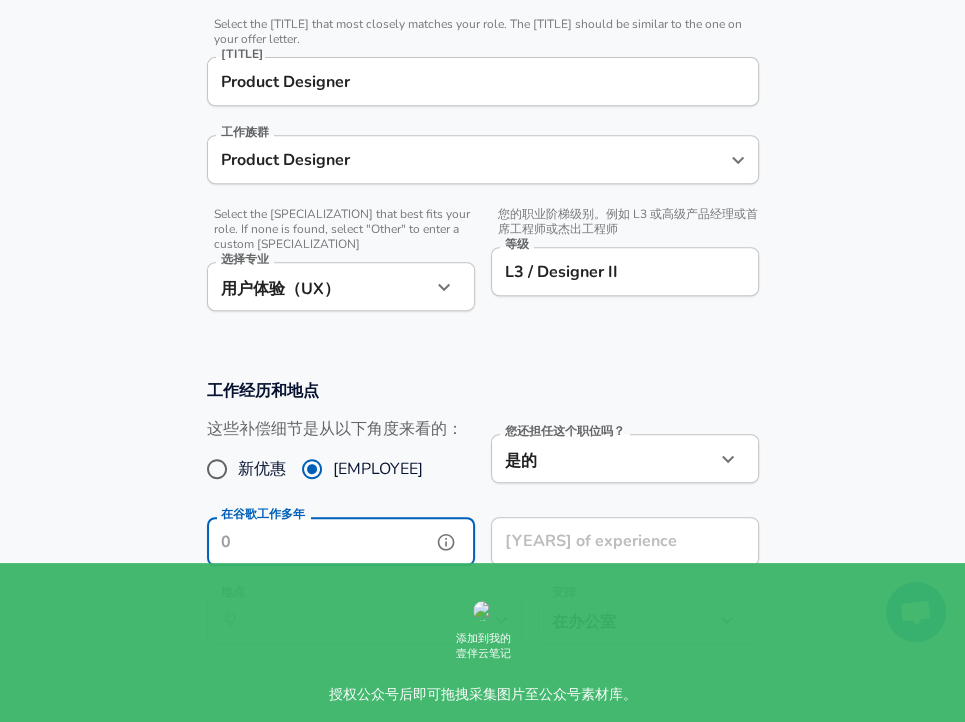 click on "在谷歌工作多年" at bounding box center [319, 541] 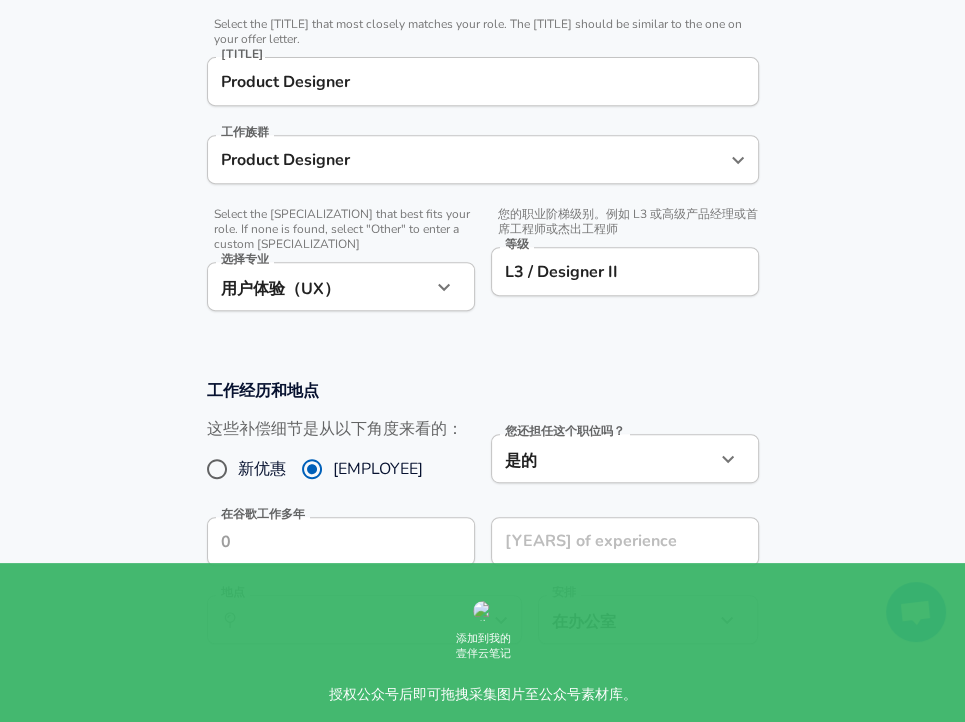 click on "[JOB_TITLE] and [LOCATION] [DATA] from the perspective of: New Offers Employee Are you still in this role? Yes Yes Are you still in this role? Worked at [COMPANY] for [YEARS] Worked at [COMPANY] for [YEARS] [YEARS] of experience [YEARS] of experience Location ​ Location Schedule In office office Schedule" at bounding box center [482, 522] 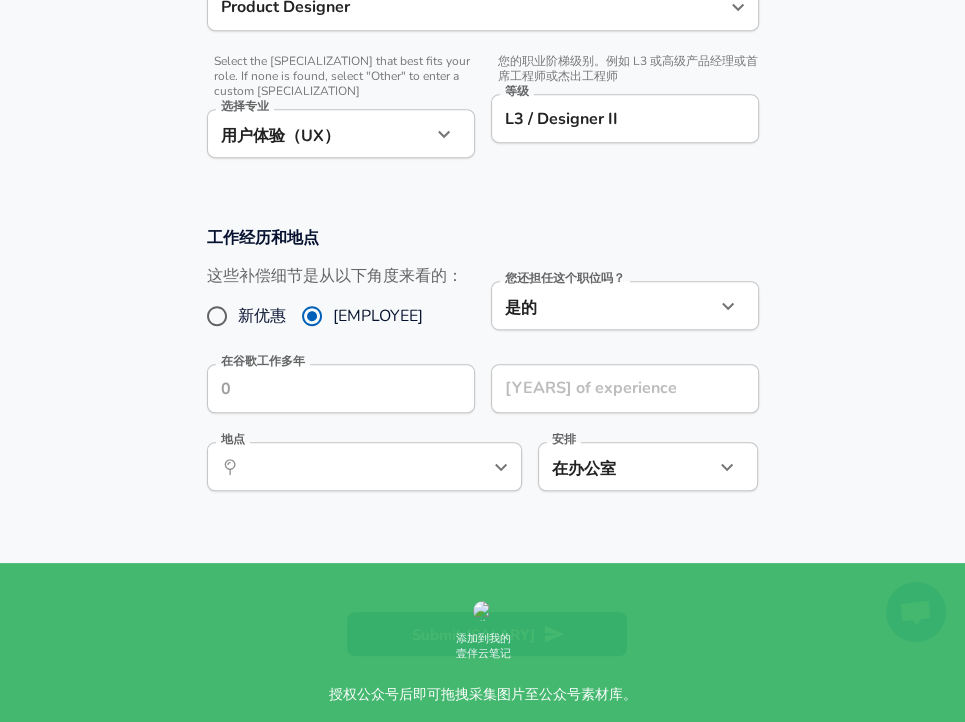 scroll, scrollTop: 800, scrollLeft: 0, axis: vertical 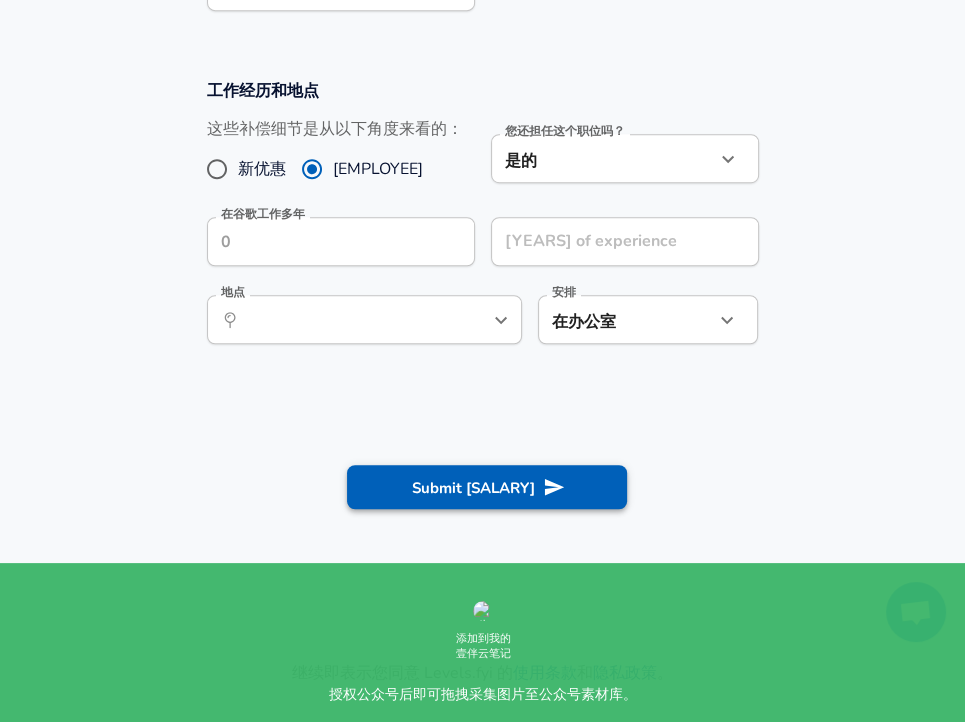 click on "Submit [SALARY]" at bounding box center [487, 487] 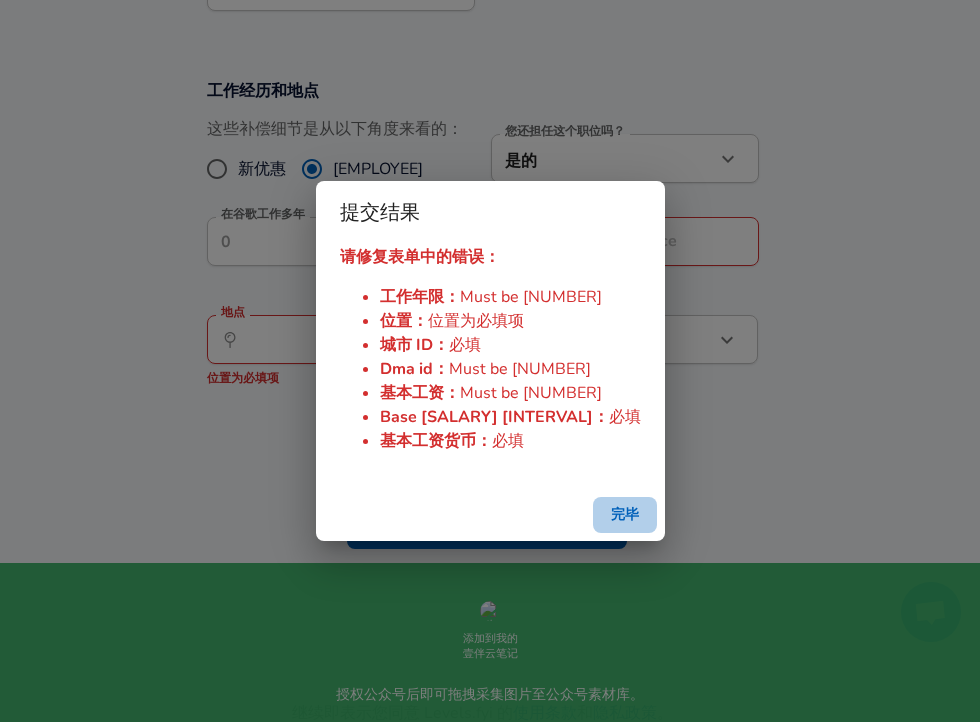 click on "完毕" at bounding box center [625, 514] 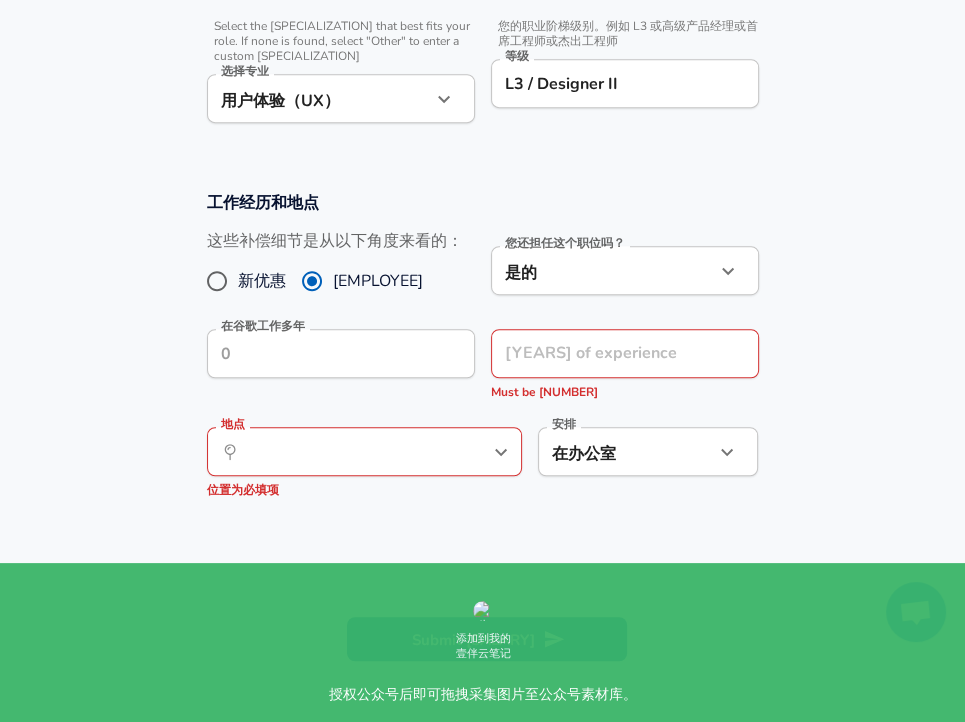 scroll, scrollTop: 500, scrollLeft: 0, axis: vertical 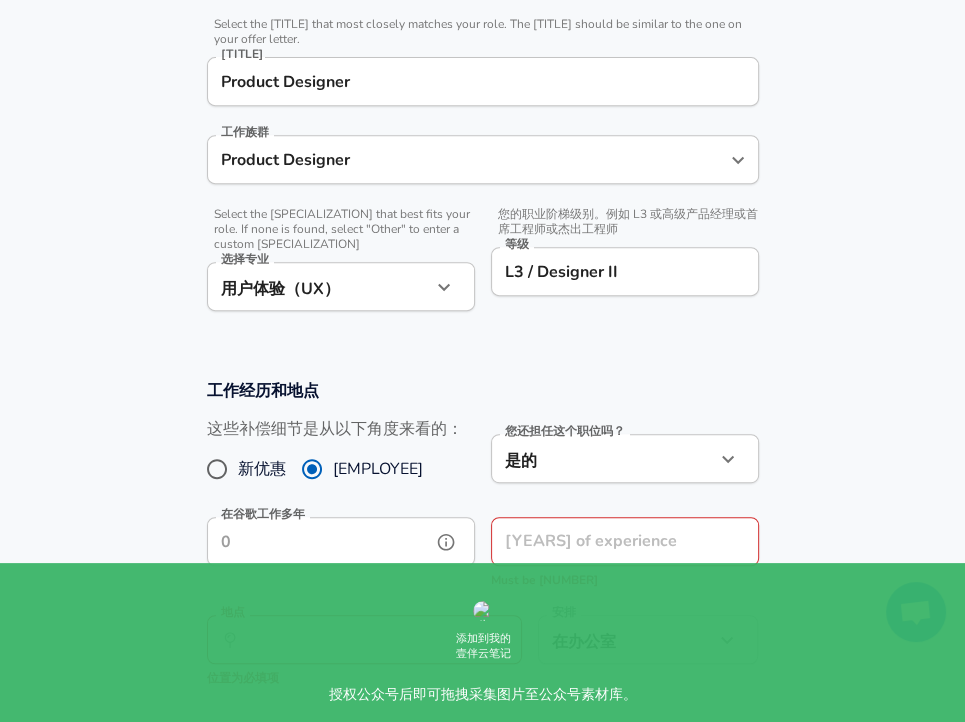 click on "在谷歌工作多年" at bounding box center [319, 541] 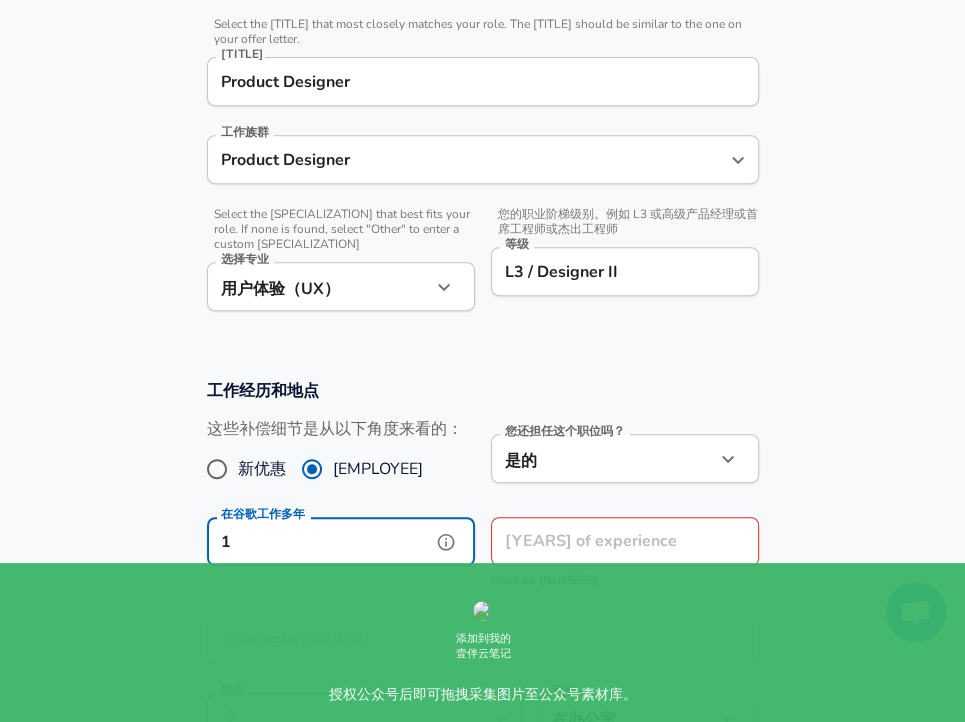 type on "1" 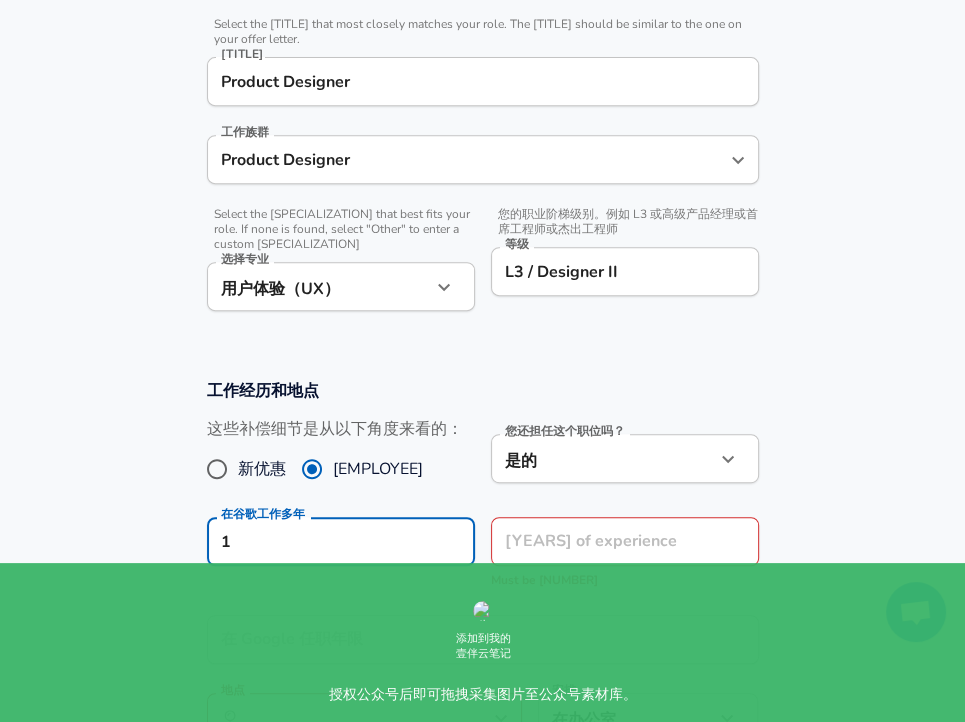 click on "在谷歌工作多年 1 在谷歌工作多年" at bounding box center [333, 550] 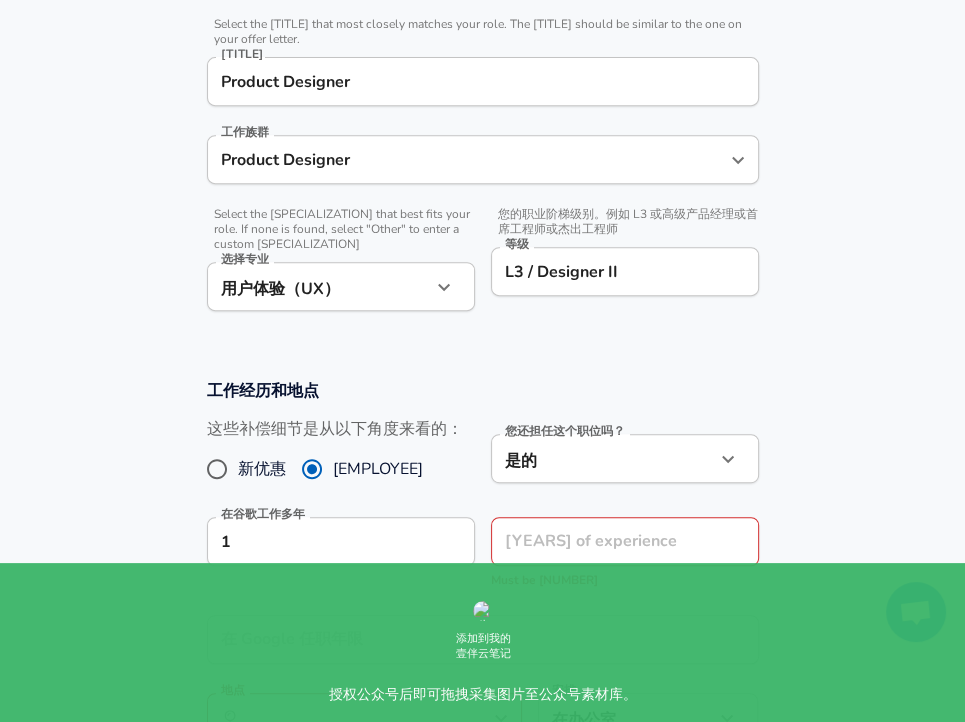 scroll, scrollTop: 700, scrollLeft: 0, axis: vertical 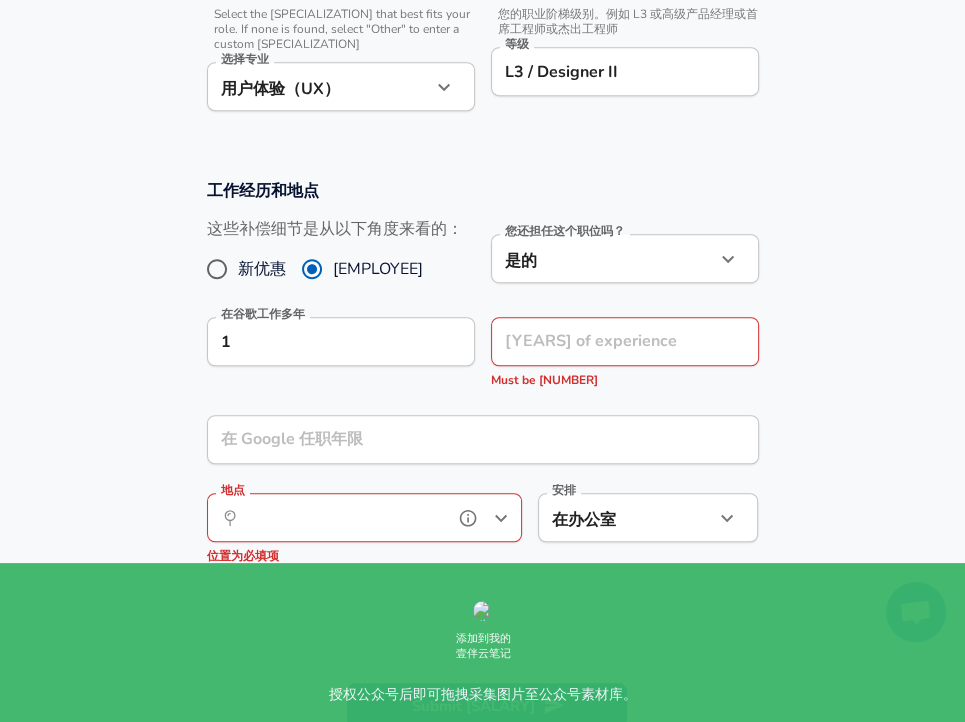 click on "地点" at bounding box center (342, 517) 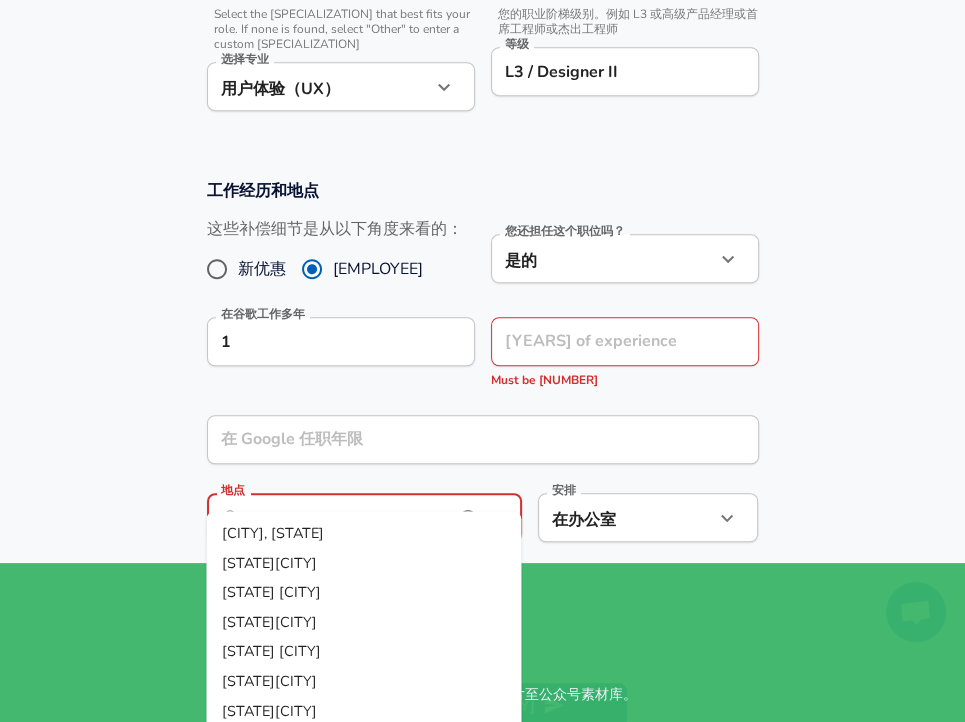 click on "[CITY], [STATE]" at bounding box center (363, 534) 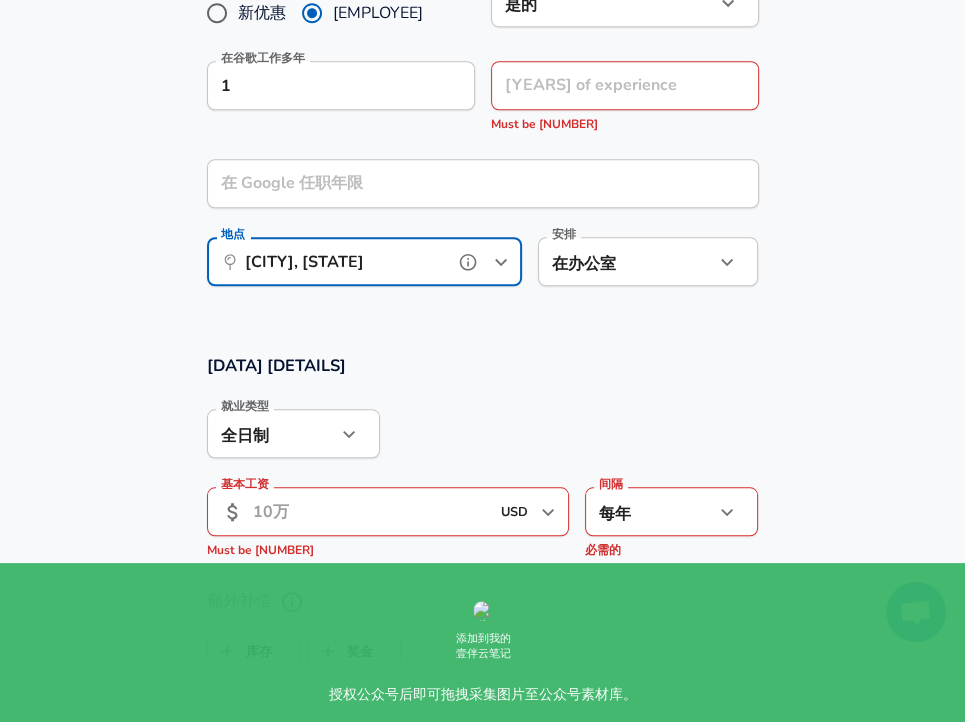 scroll, scrollTop: 1000, scrollLeft: 0, axis: vertical 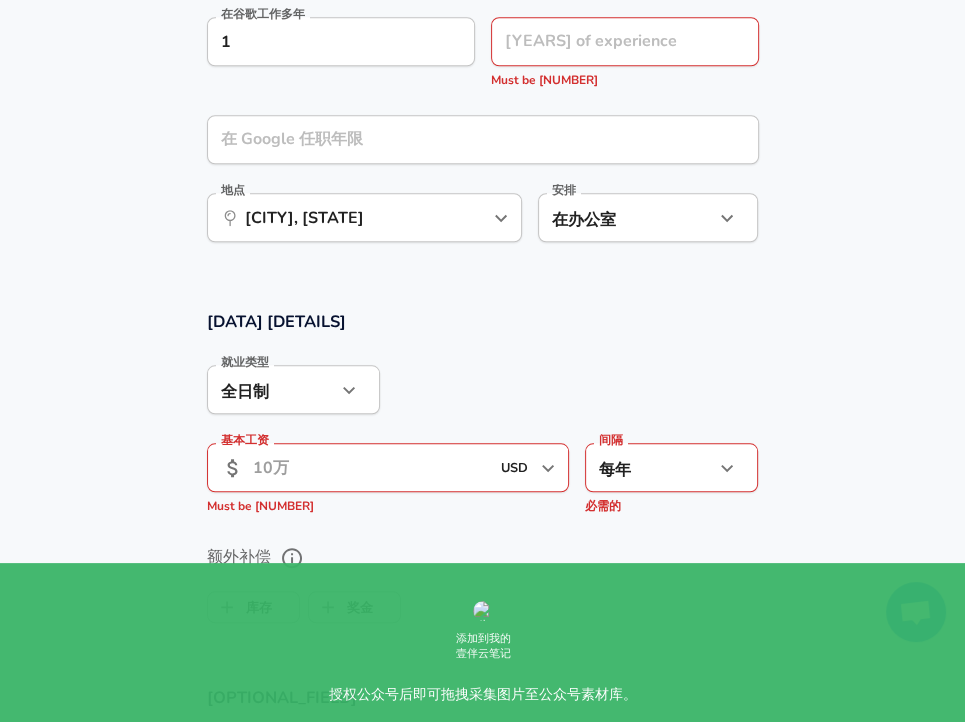 click on "基本工资" at bounding box center (371, 467) 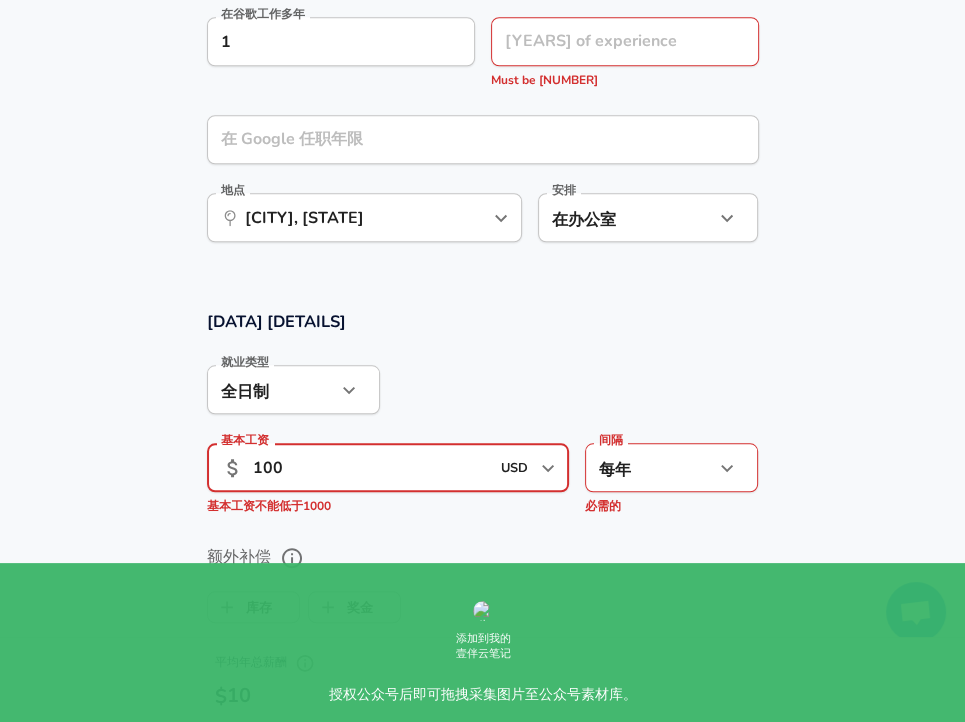 type on "1,000" 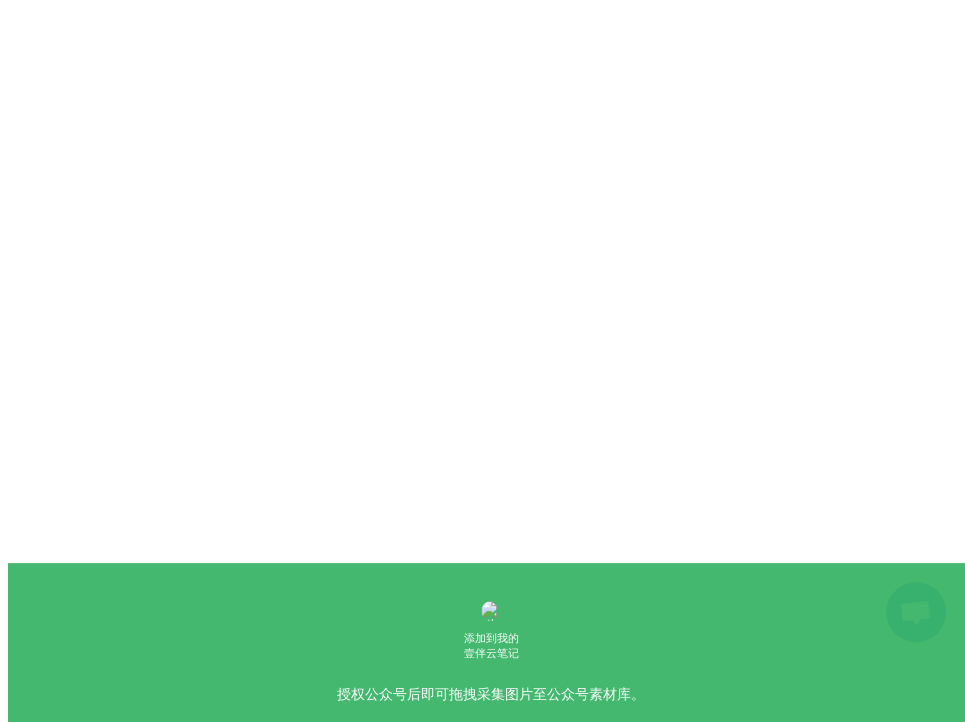 scroll, scrollTop: 0, scrollLeft: 0, axis: both 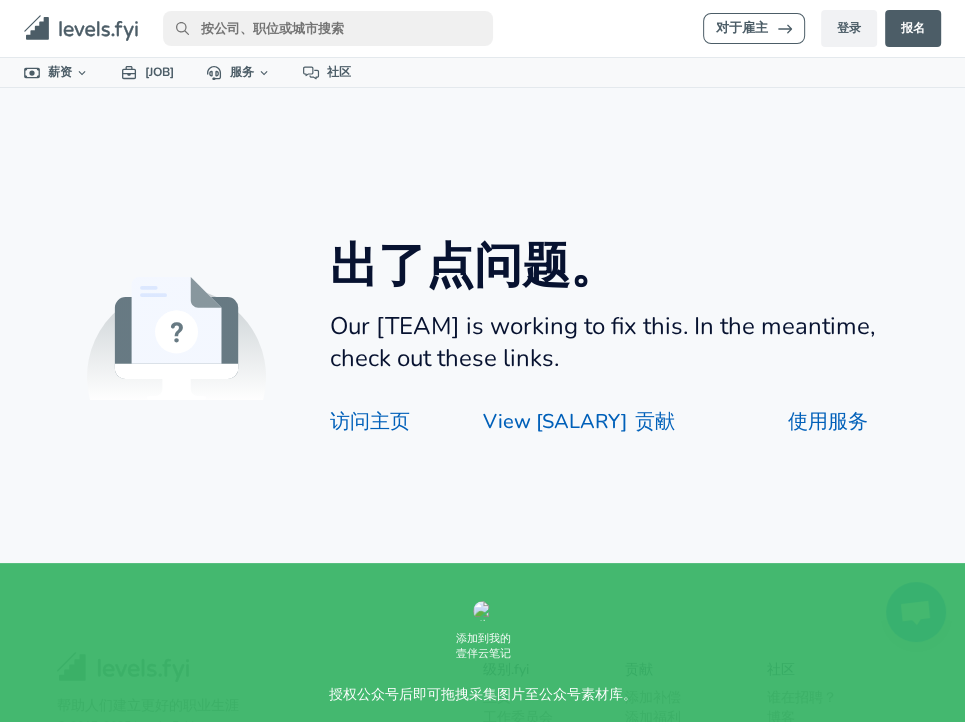 click on "出了点问题。 我们的团队正在努力修复此问题。在此期间，请查看以下链接。" at bounding box center (635, 290) 